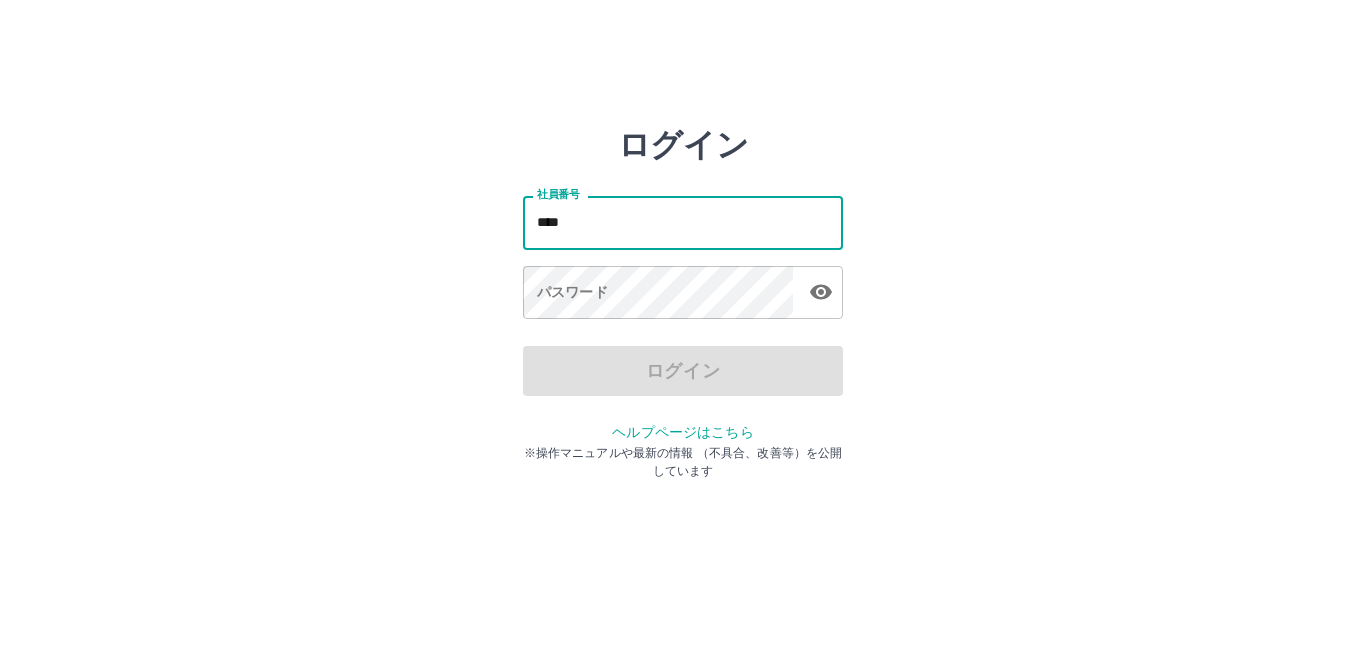 scroll, scrollTop: 0, scrollLeft: 0, axis: both 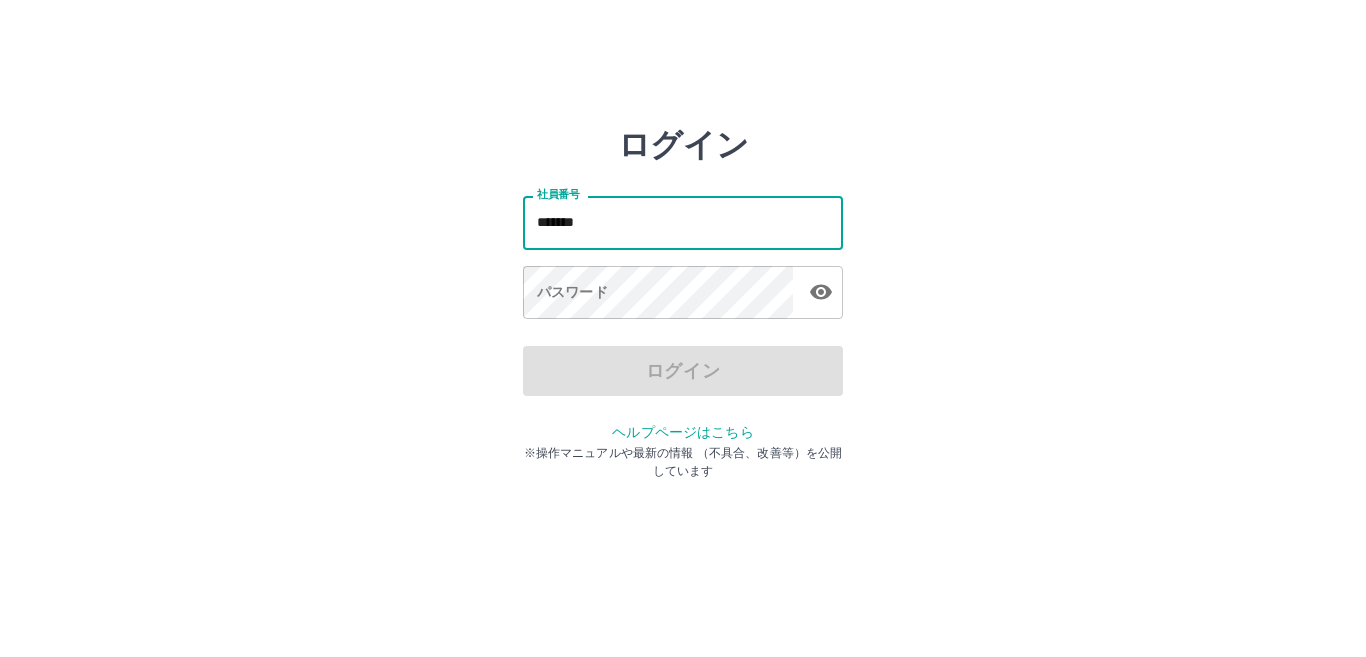type on "*******" 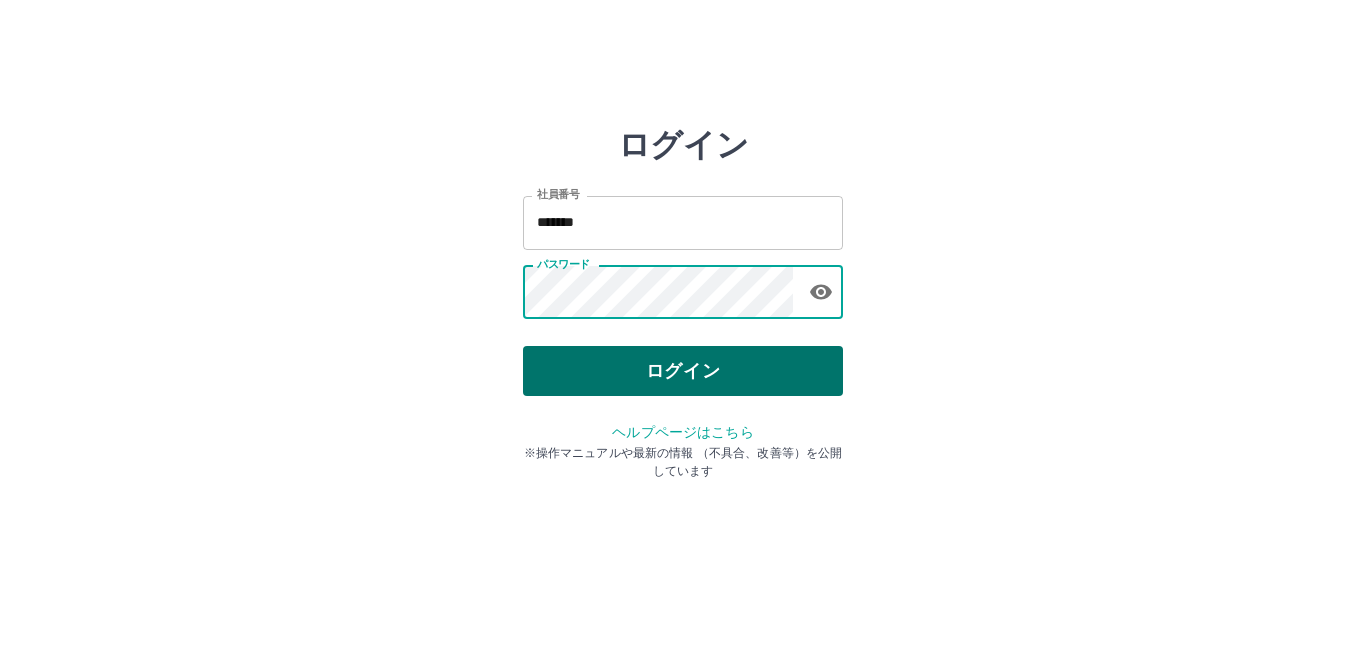 click on "ログイン" at bounding box center (683, 371) 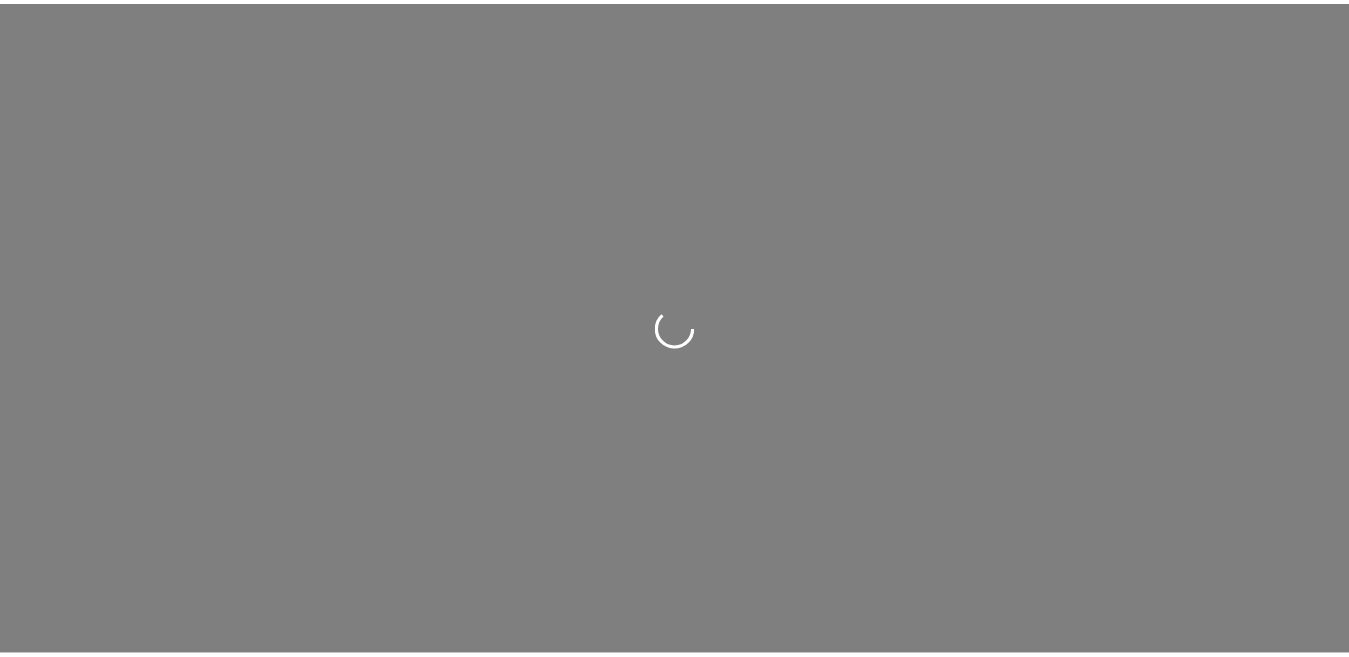 scroll, scrollTop: 0, scrollLeft: 0, axis: both 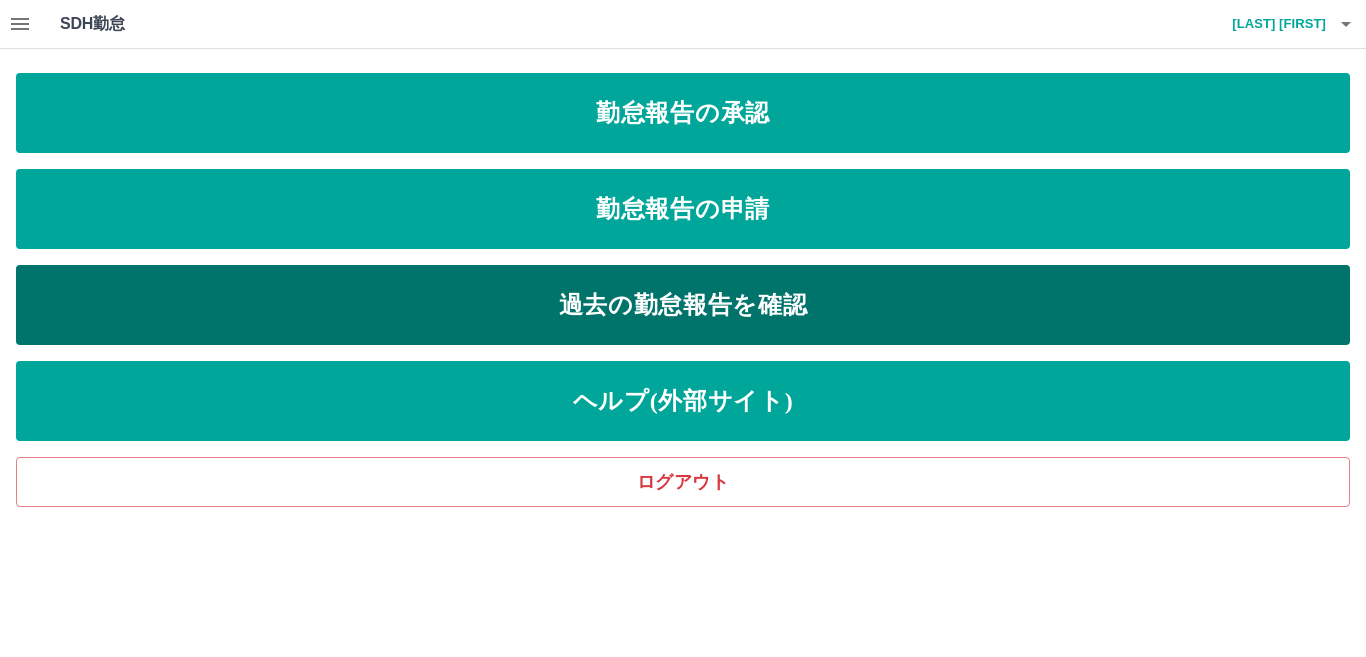 click on "過去の勤怠報告を確認" at bounding box center [683, 305] 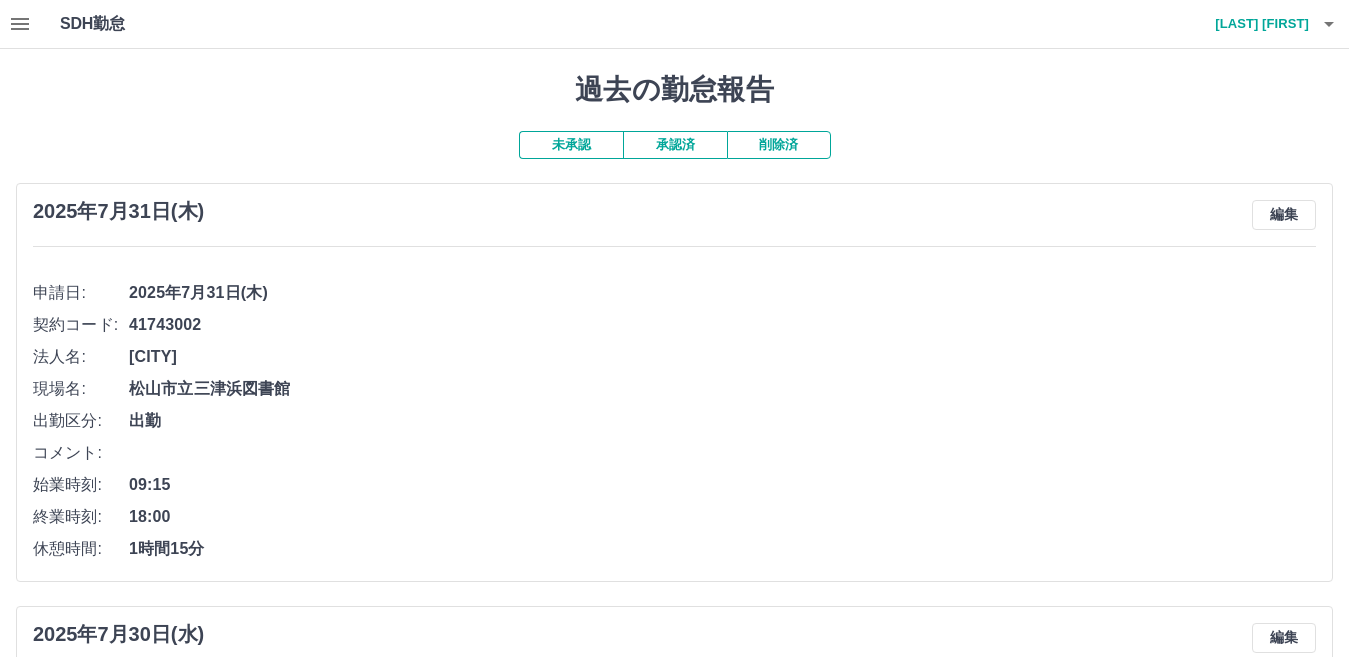 click 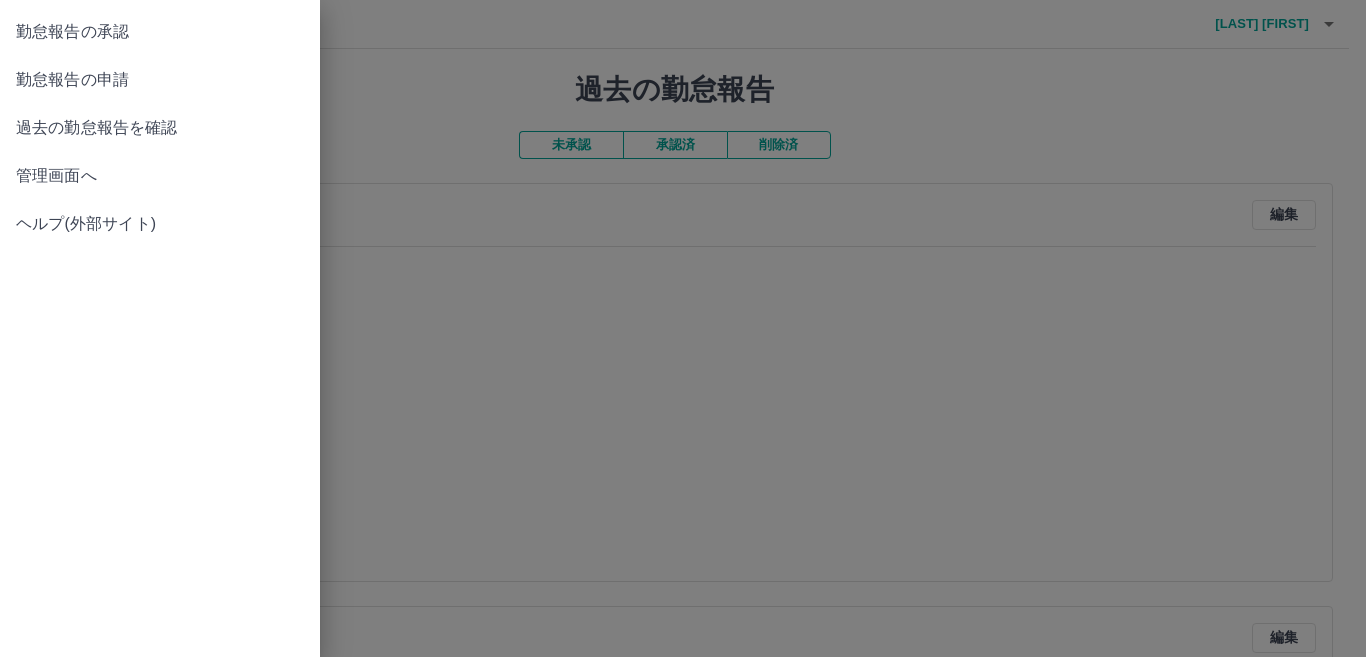 click at bounding box center (683, 328) 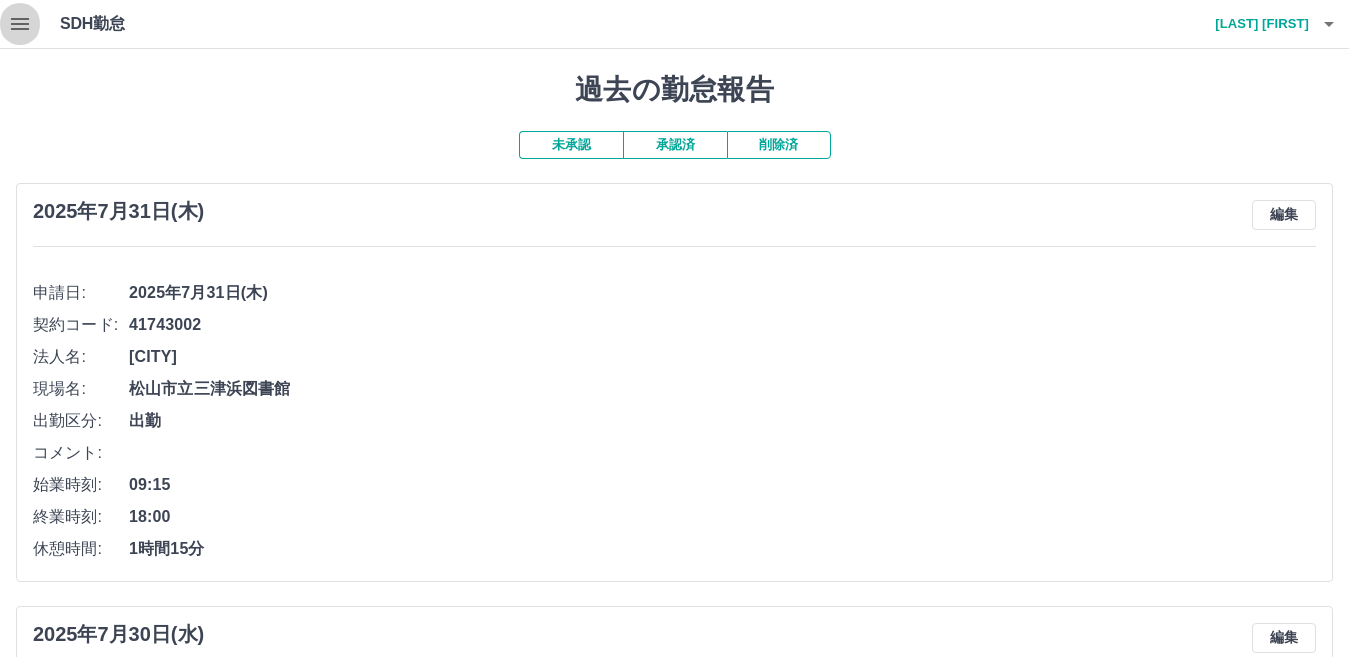 click 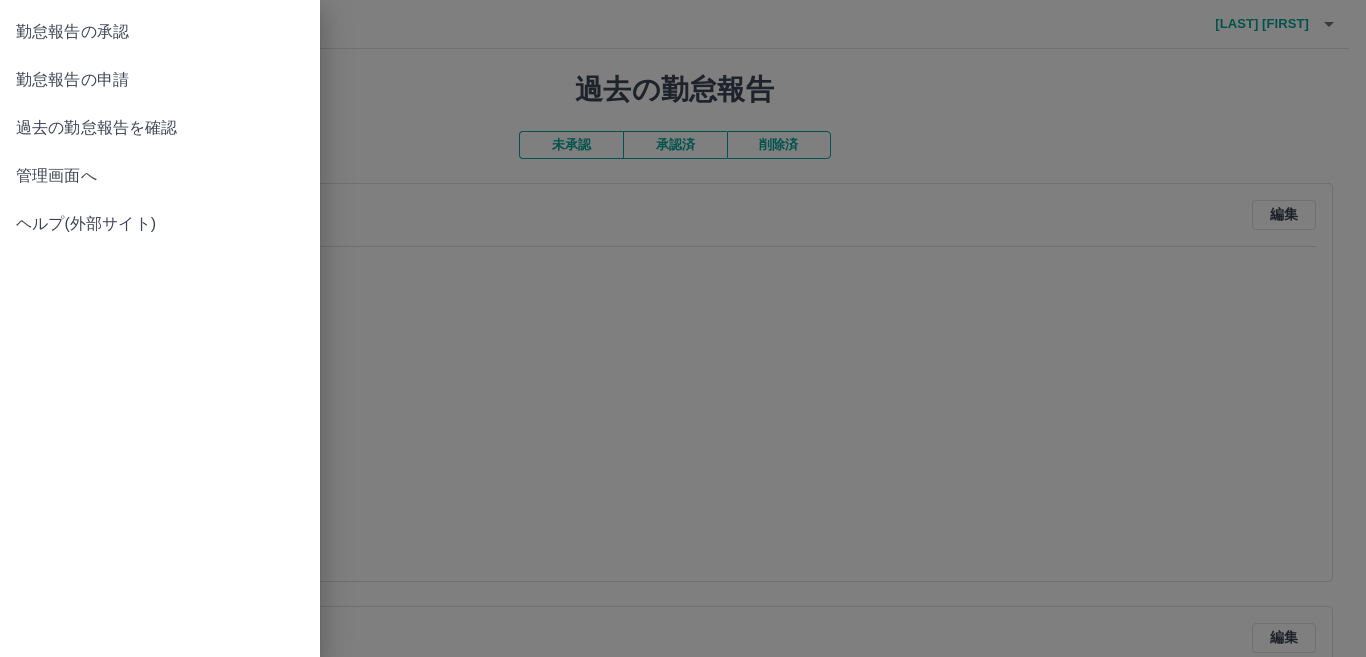 click on "勤怠報告の申請" at bounding box center (160, 80) 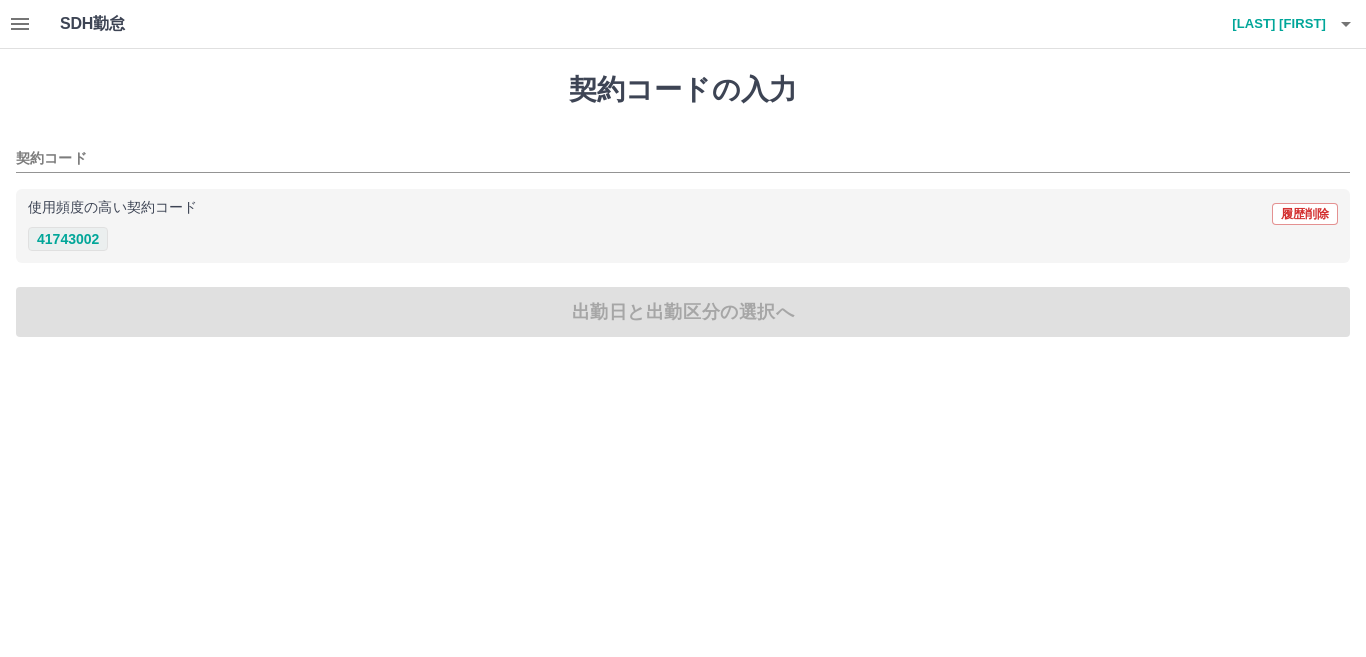 click on "41743002" at bounding box center (68, 239) 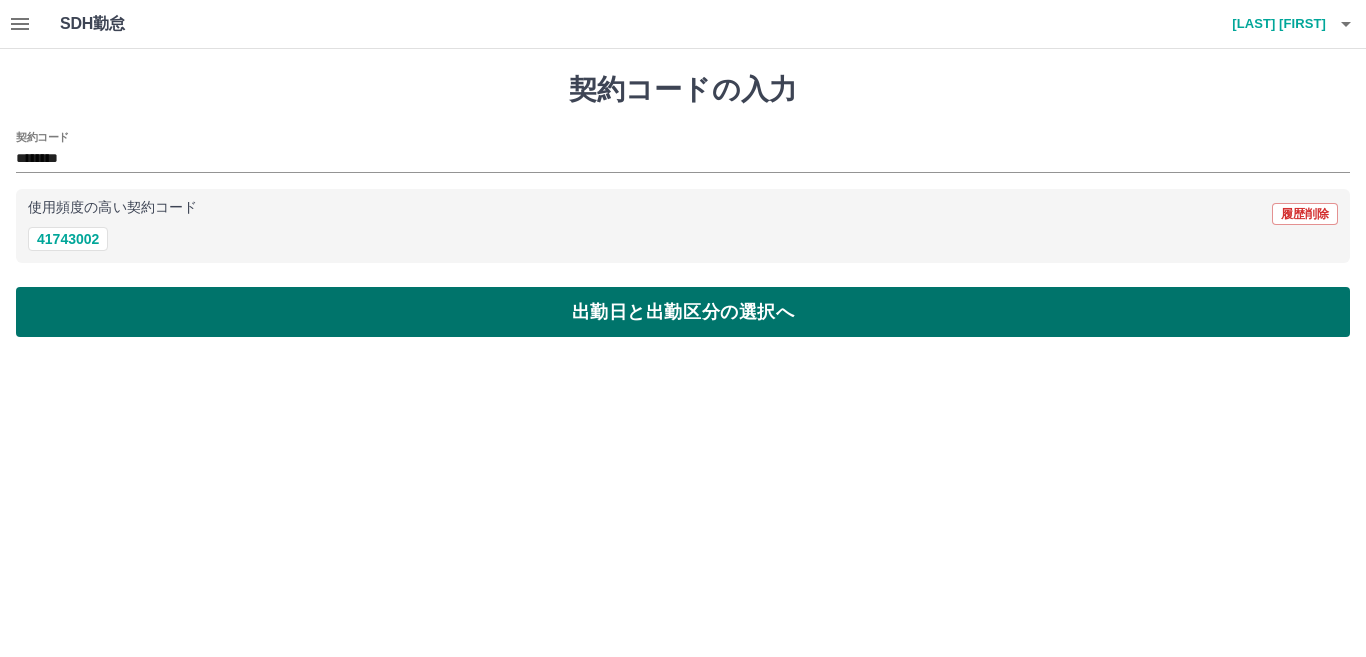 click on "出勤日と出勤区分の選択へ" at bounding box center (683, 312) 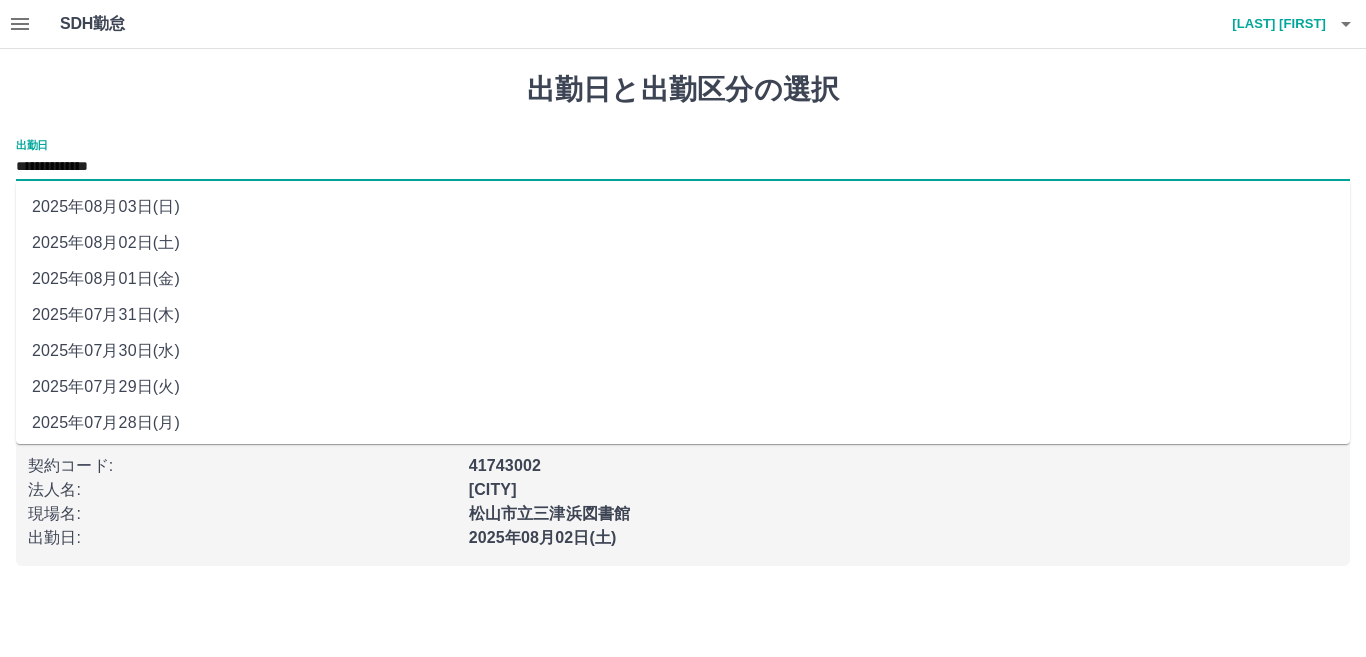click on "**********" at bounding box center (683, 167) 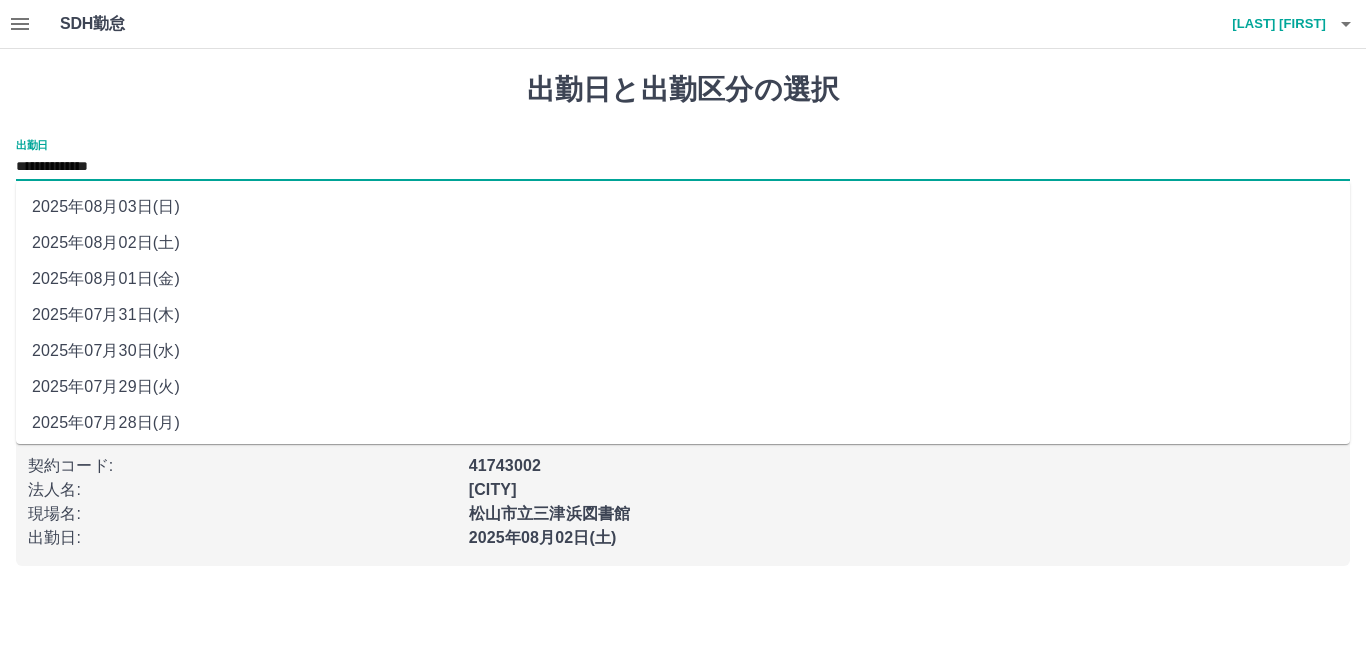 click on "2025年08月01日(金)" at bounding box center (683, 279) 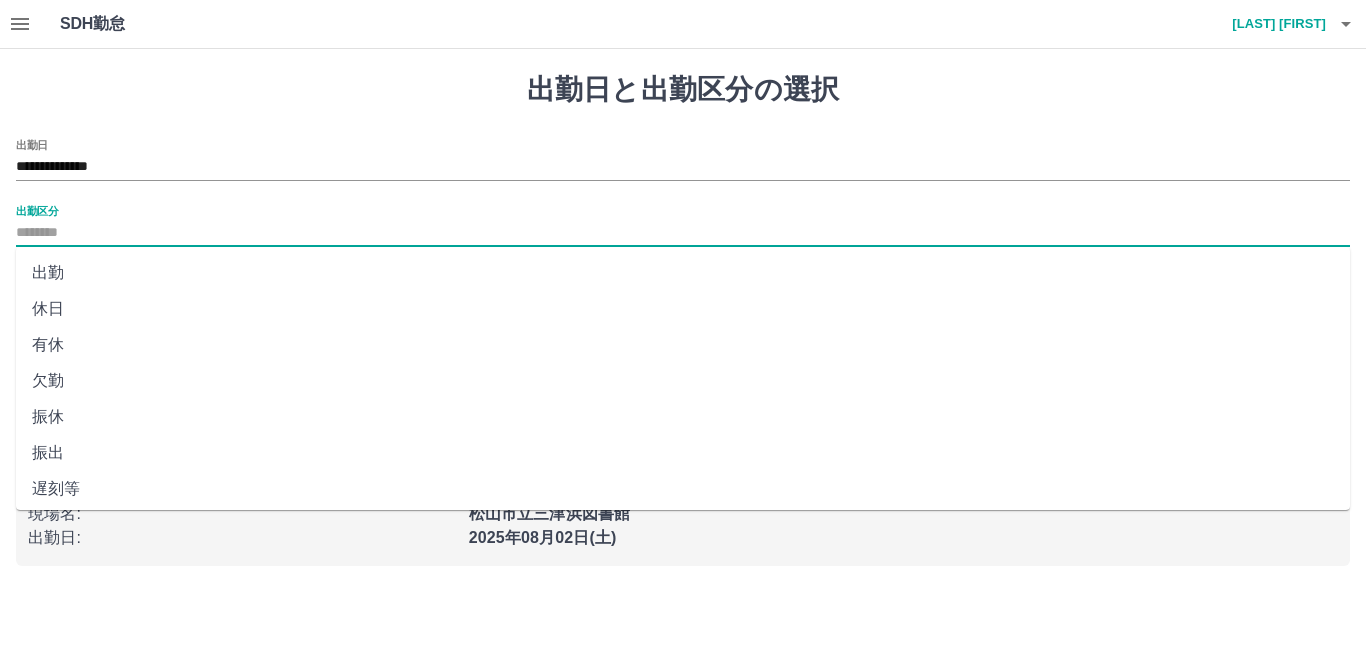 click on "出勤区分" at bounding box center [683, 233] 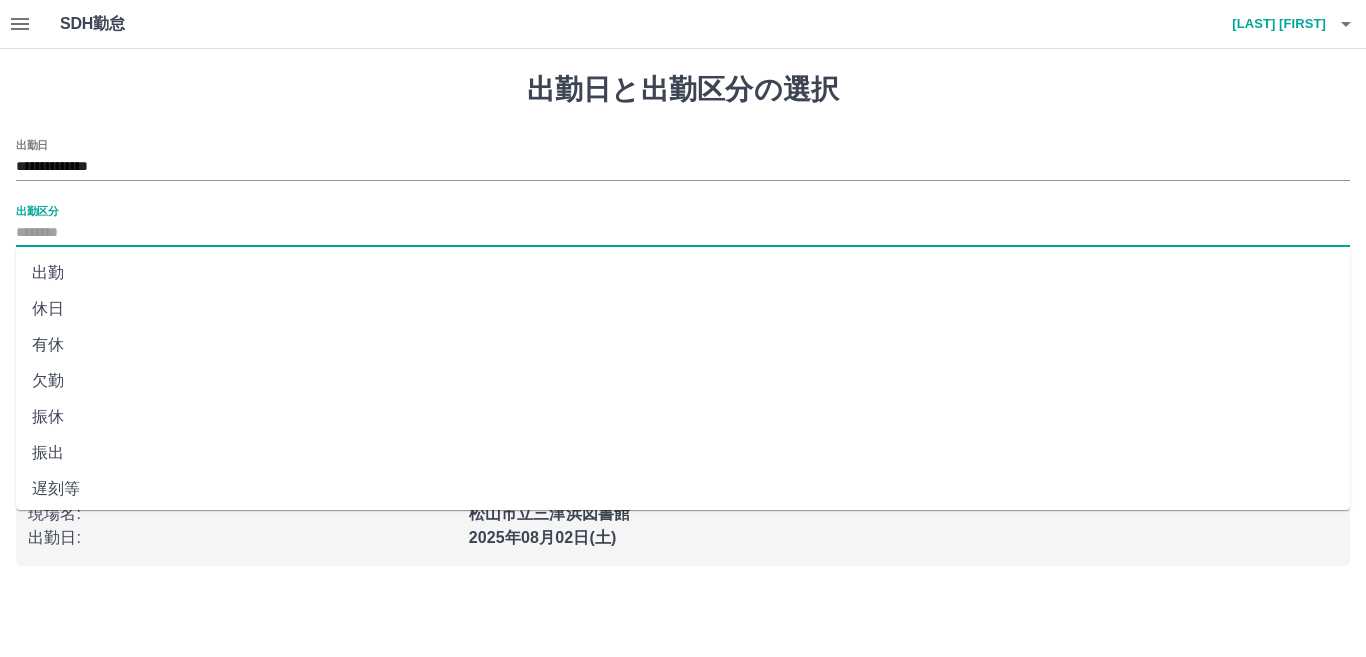 click on "出勤" at bounding box center (683, 273) 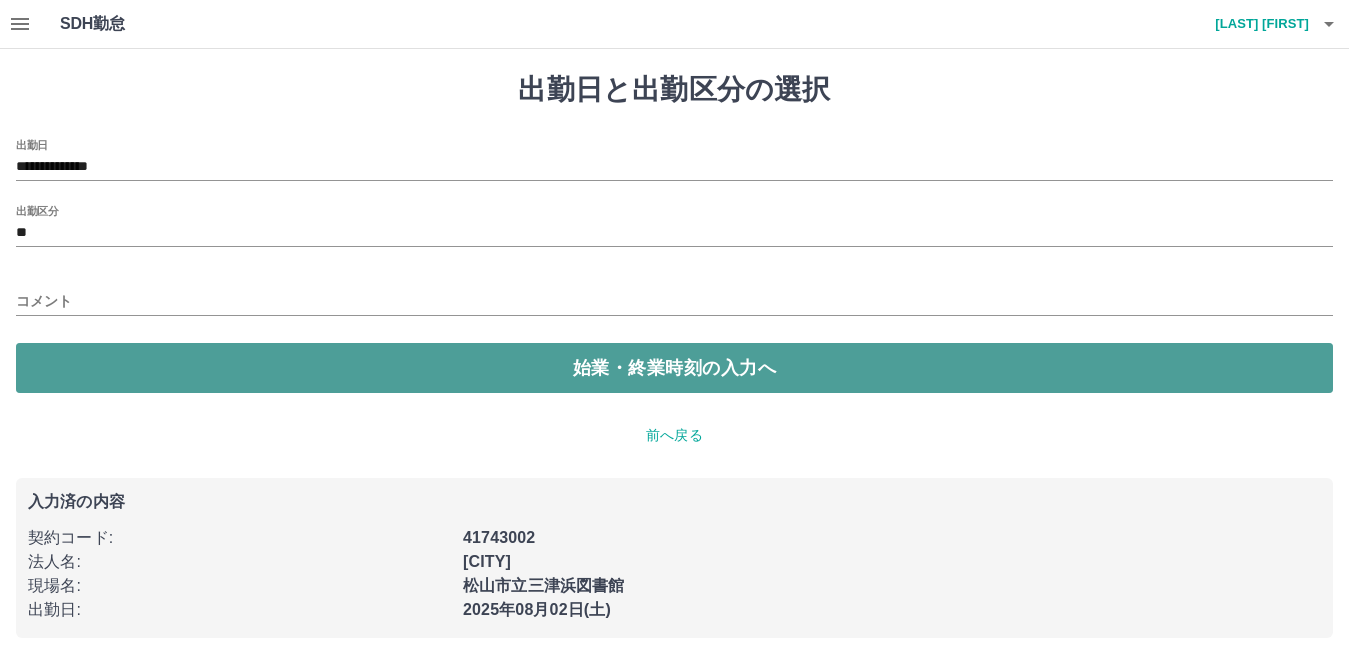 click on "始業・終業時刻の入力へ" at bounding box center (674, 368) 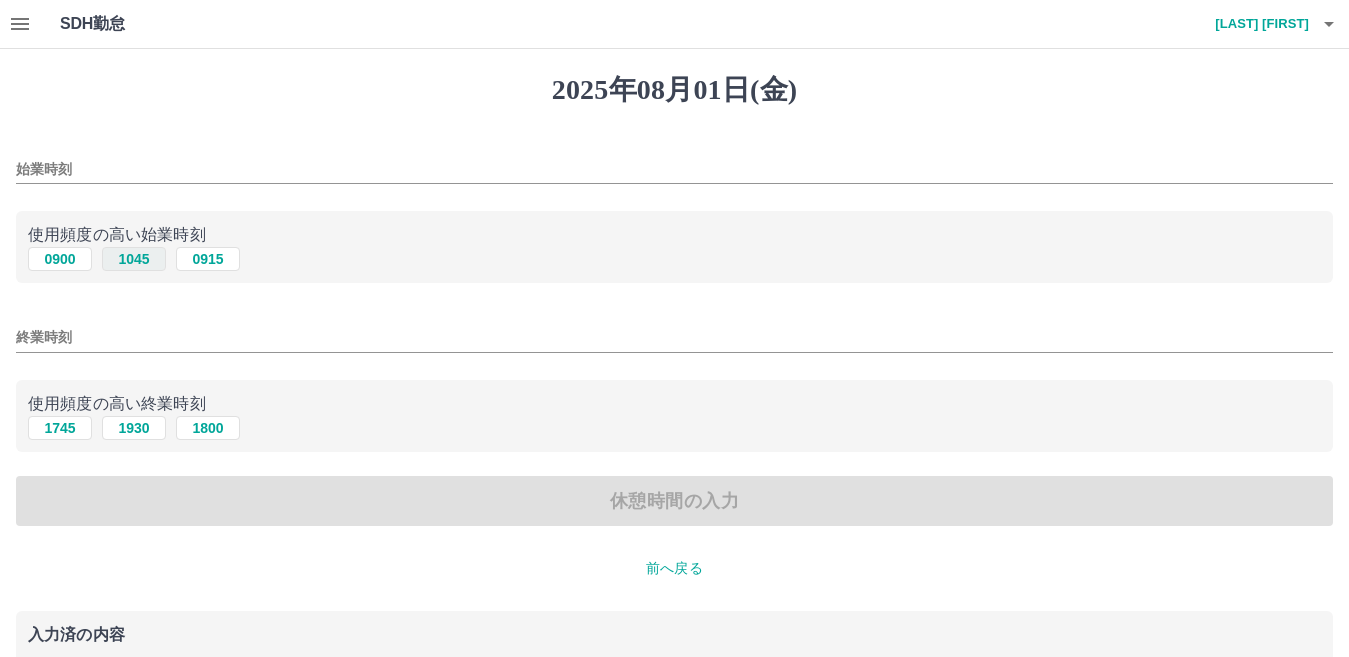 click on "1045" at bounding box center (134, 259) 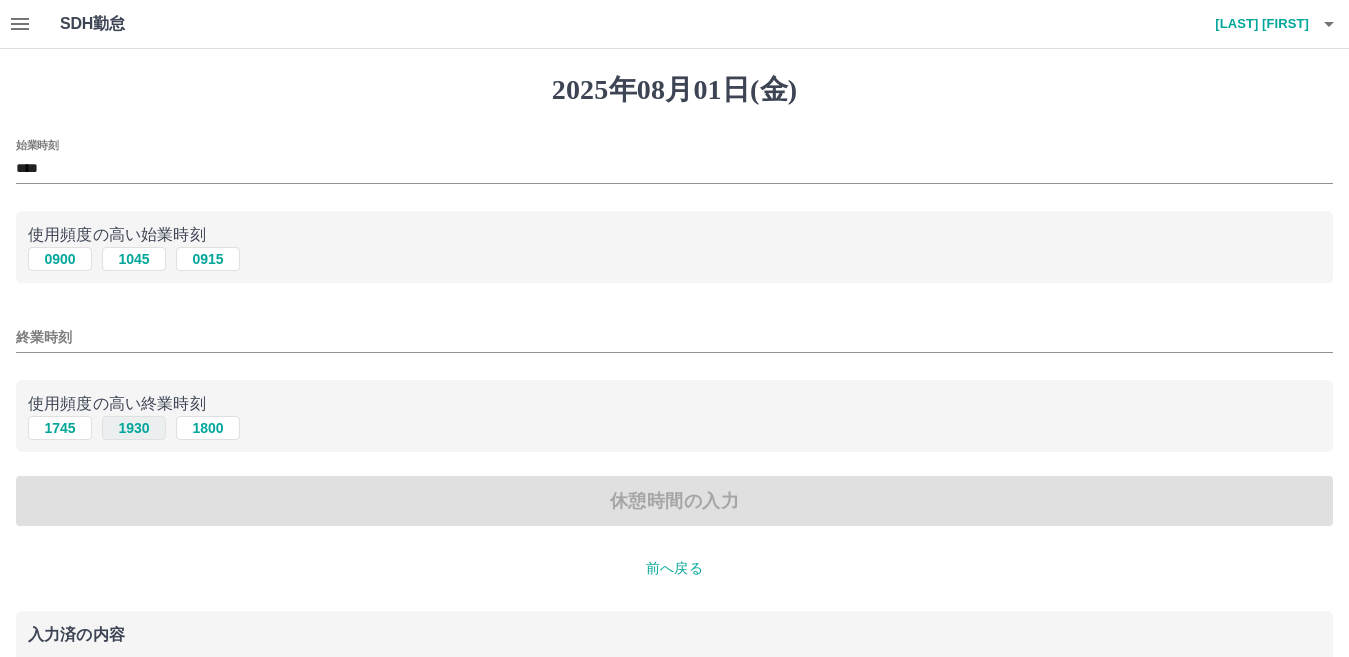 click on "1930" at bounding box center (134, 428) 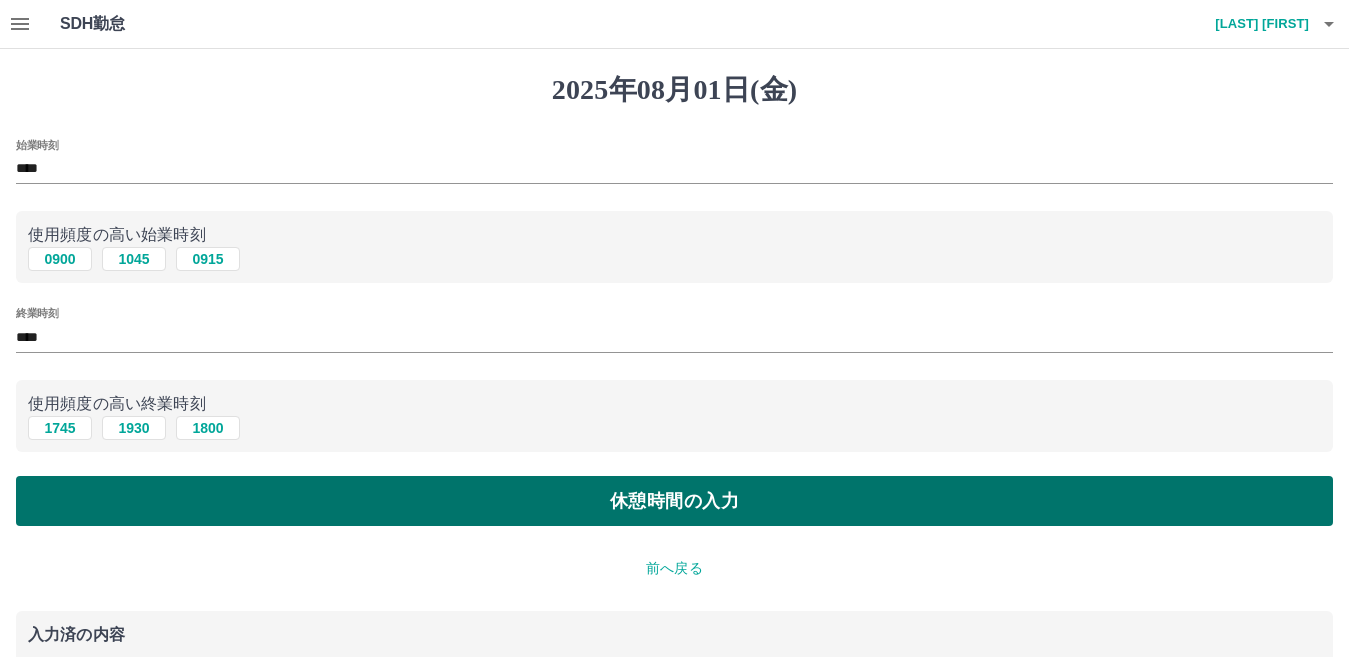 click on "休憩時間の入力" at bounding box center (674, 501) 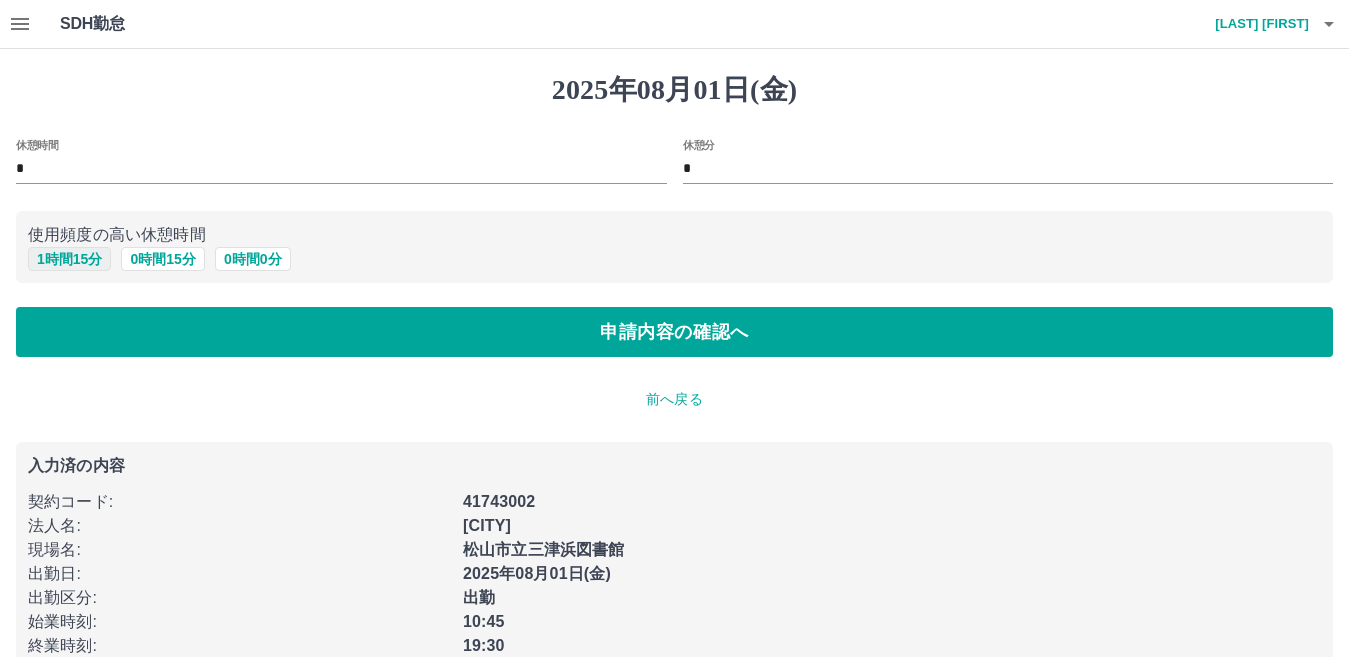 click on "1 時間 15 分" at bounding box center (69, 259) 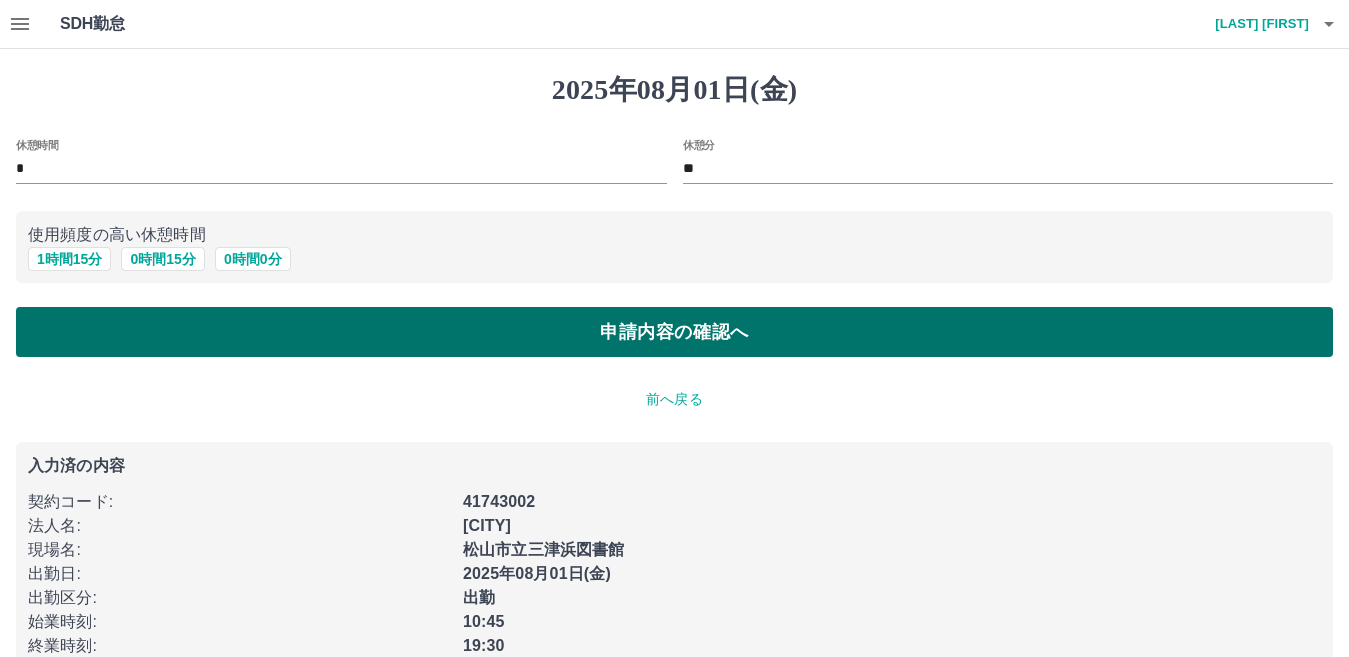 click on "申請内容の確認へ" at bounding box center (674, 332) 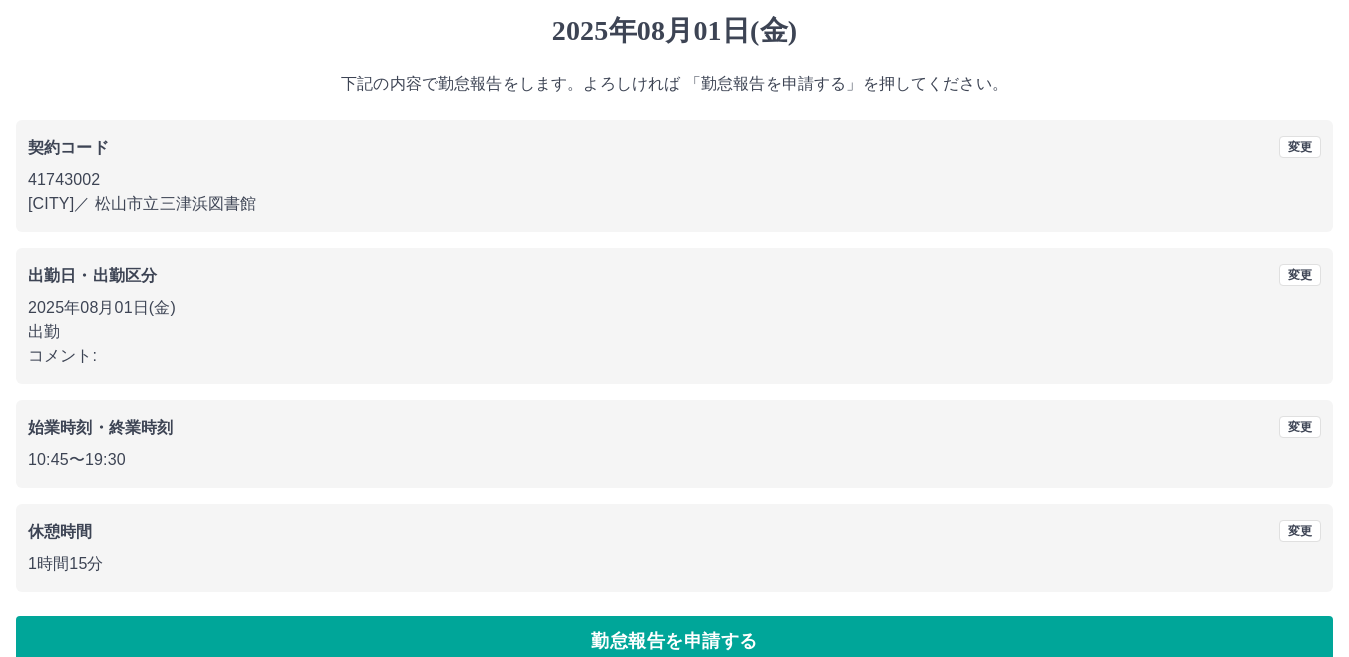 scroll, scrollTop: 92, scrollLeft: 0, axis: vertical 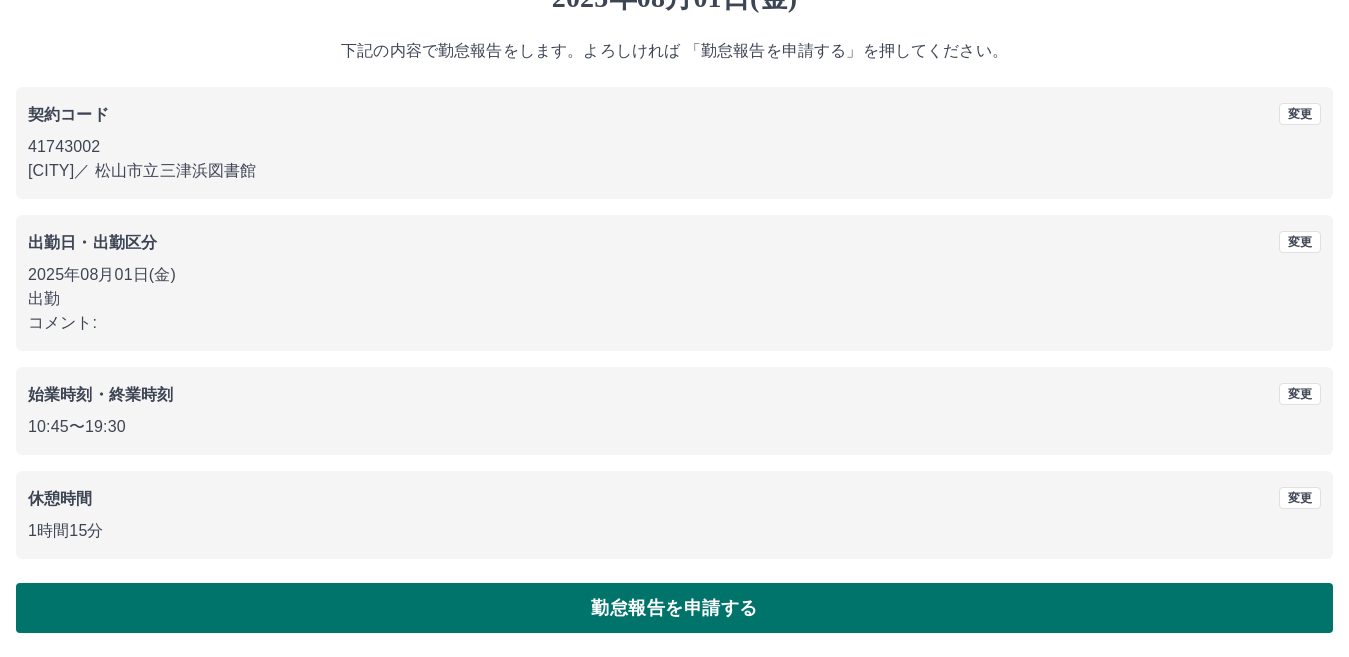 click on "勤怠報告を申請する" at bounding box center [674, 608] 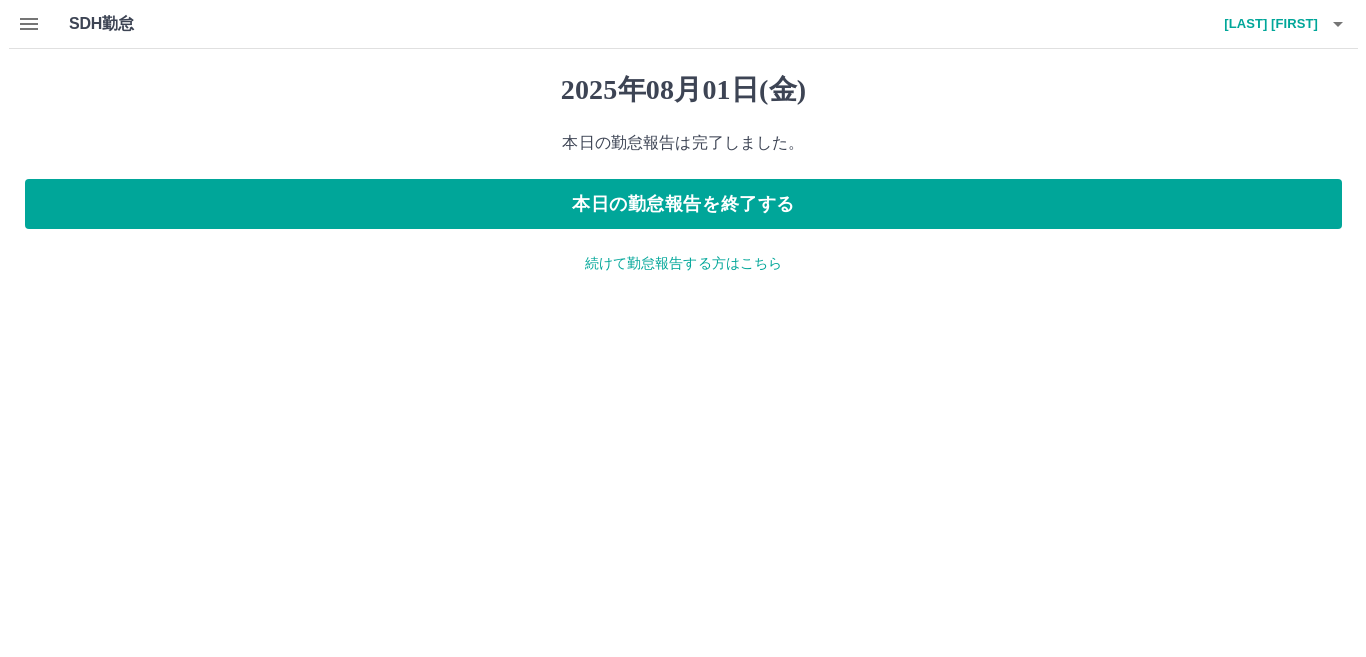 scroll, scrollTop: 0, scrollLeft: 0, axis: both 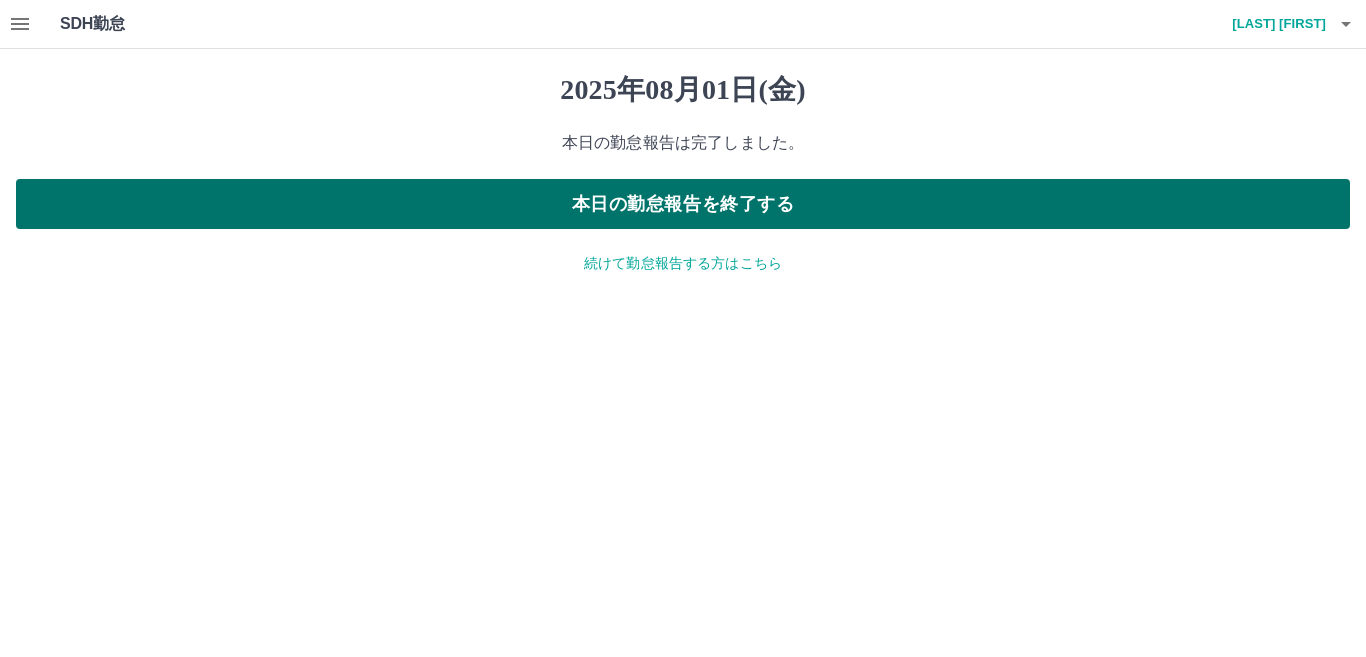 click on "本日の勤怠報告を終了する" at bounding box center (683, 204) 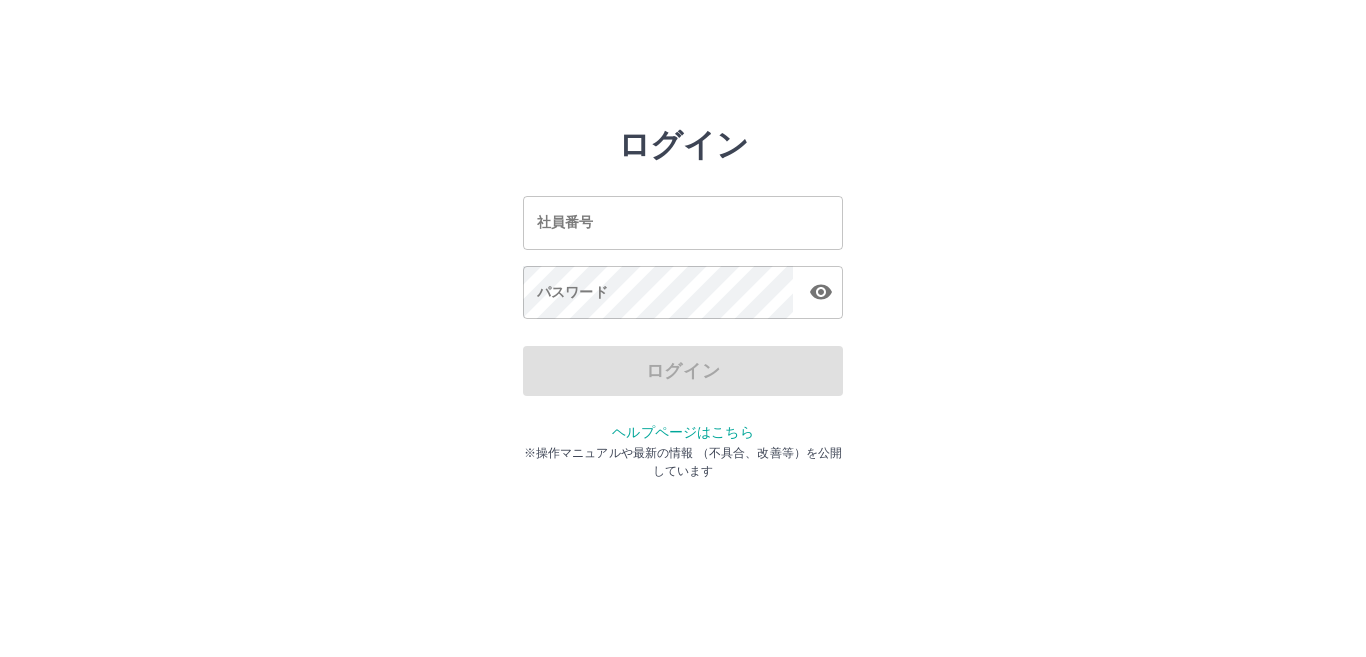 scroll, scrollTop: 0, scrollLeft: 0, axis: both 